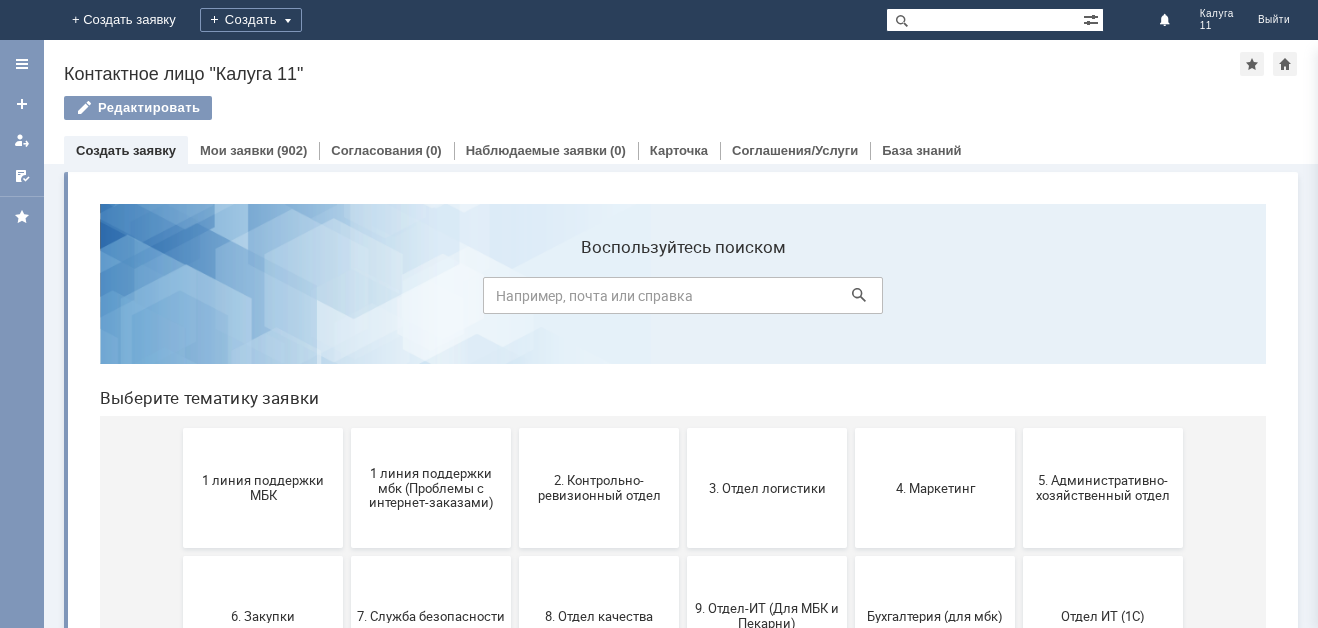 scroll, scrollTop: 0, scrollLeft: 0, axis: both 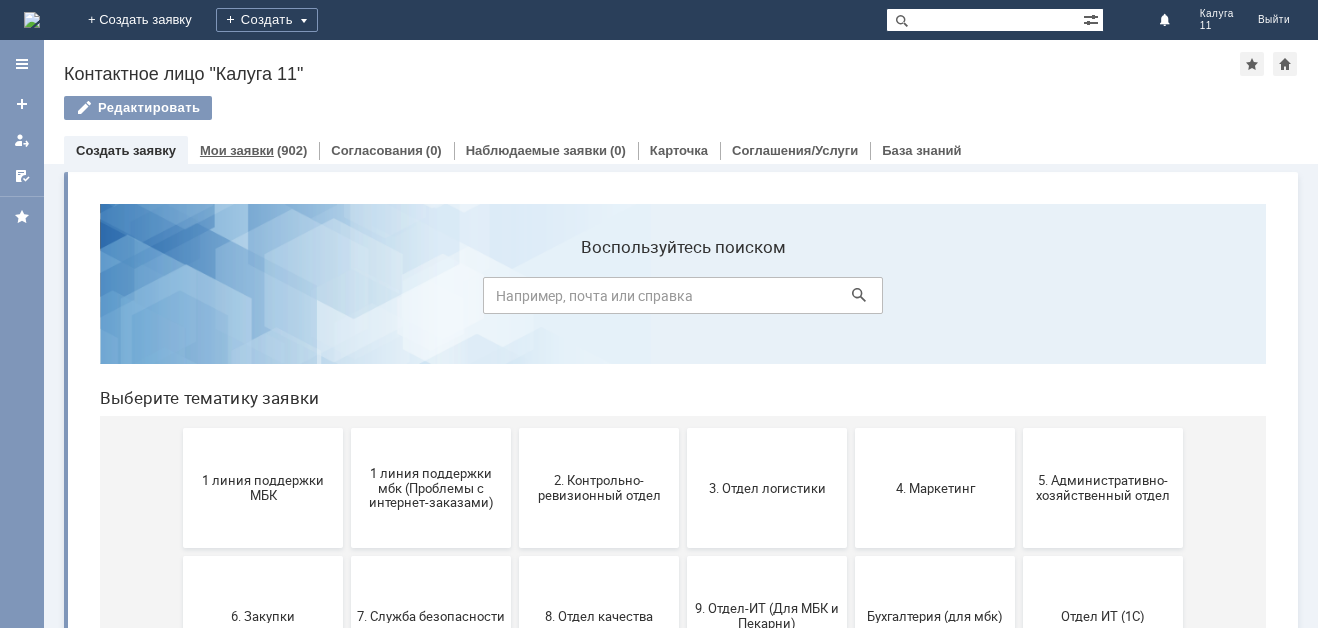 click on "Мои заявки (902)" at bounding box center (253, 150) 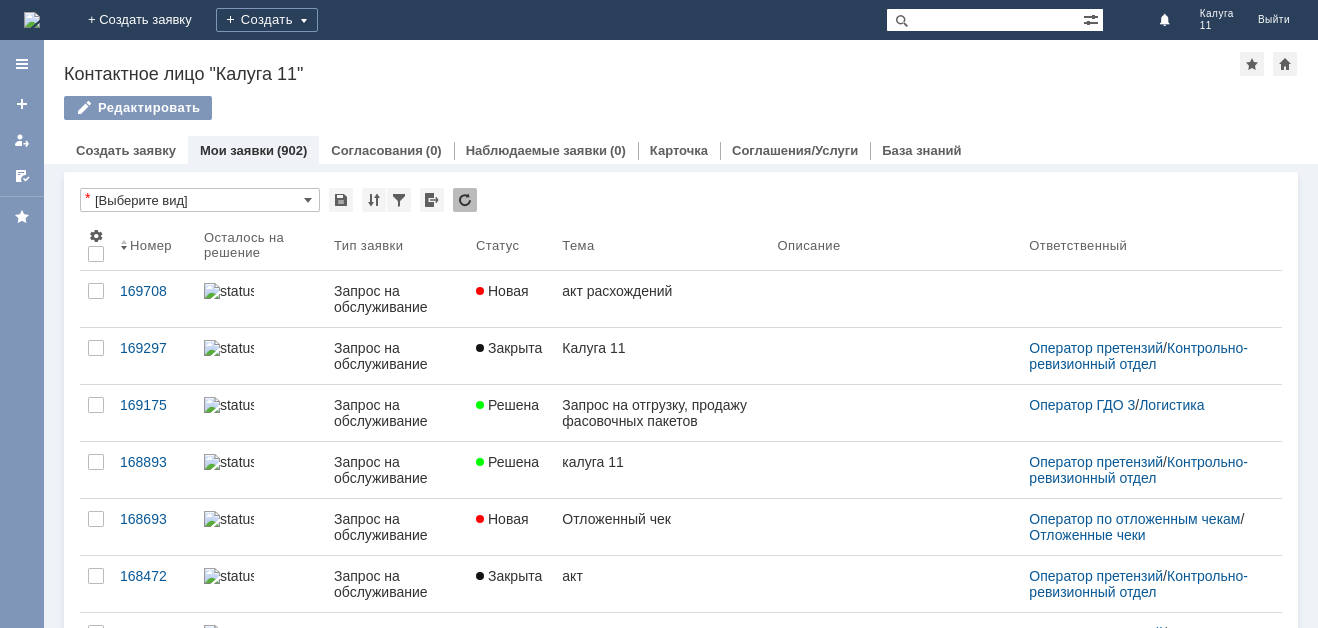 scroll, scrollTop: 0, scrollLeft: 0, axis: both 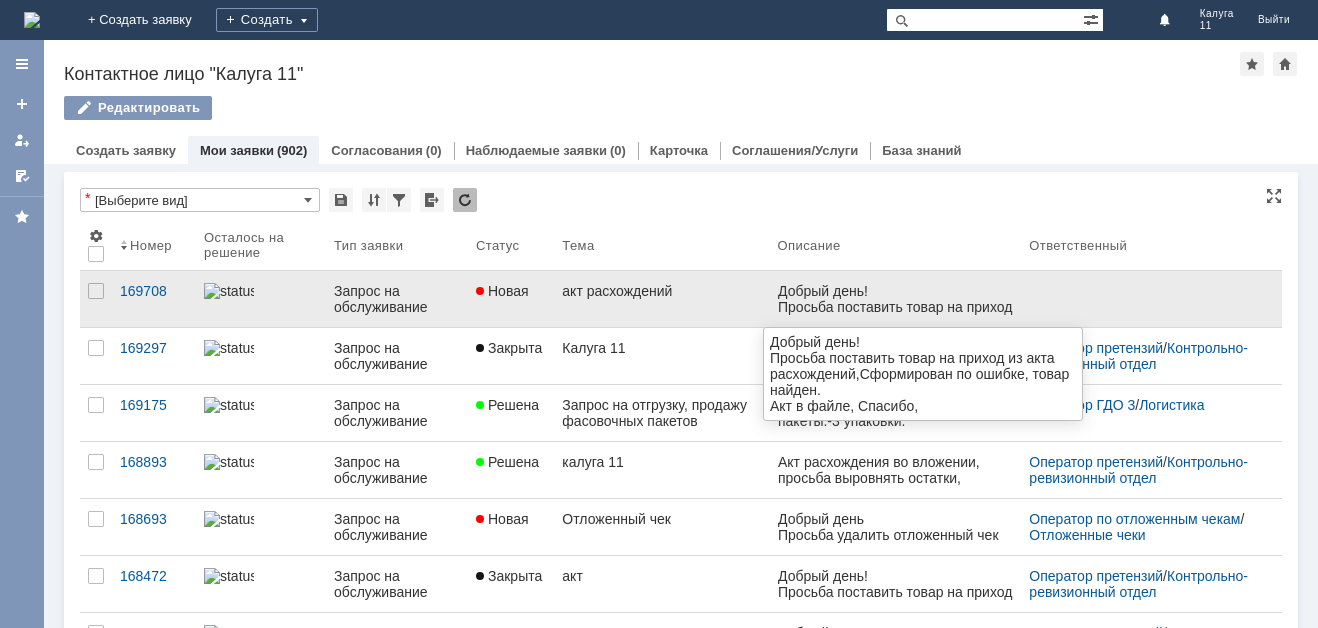 click on "Добрый день!" at bounding box center (895, 291) 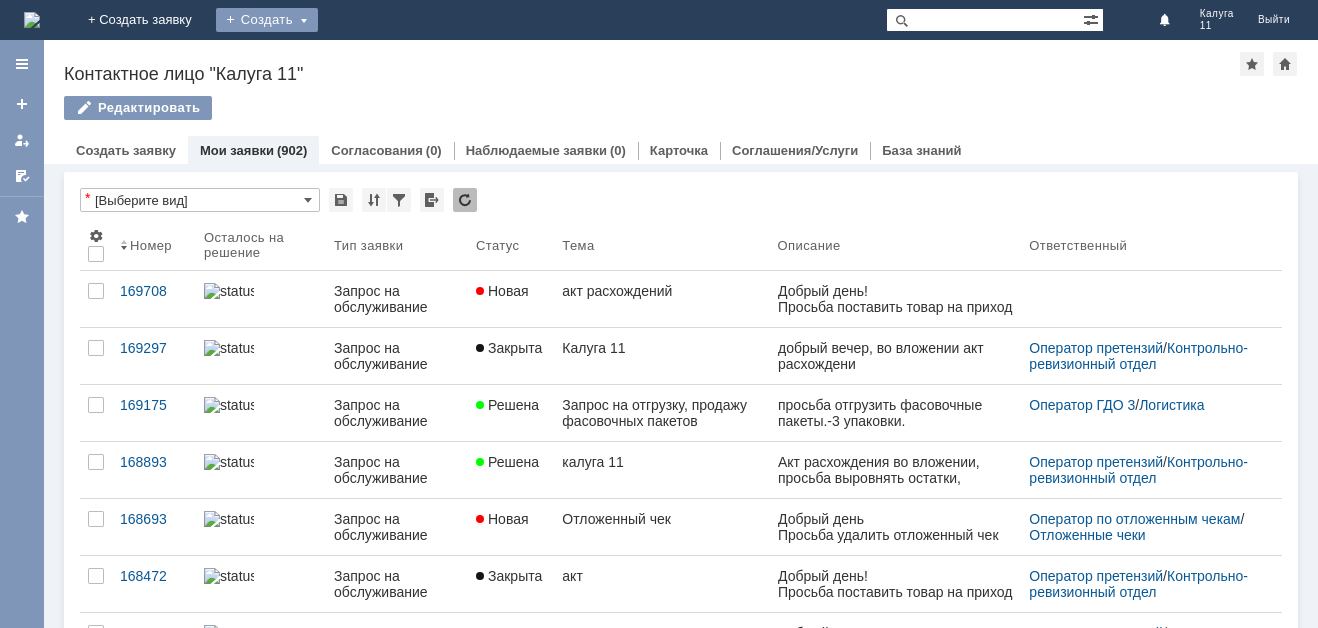 click on "Создать" at bounding box center [267, 20] 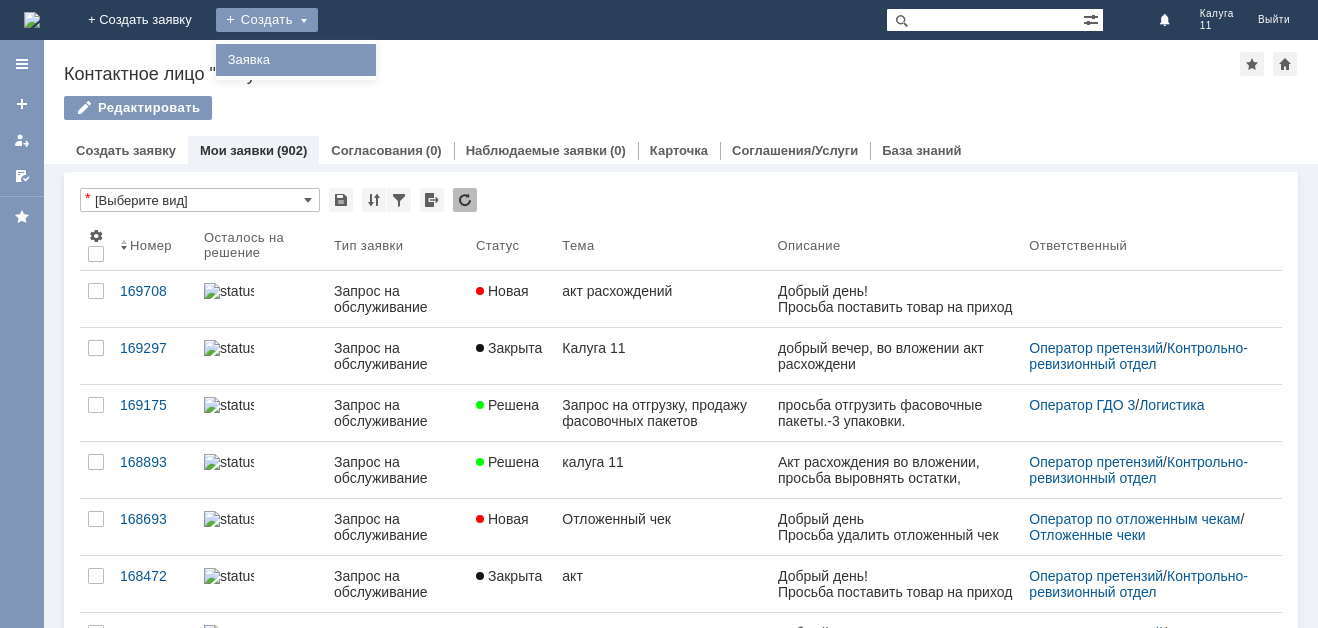 click on "Заявка" at bounding box center (296, 60) 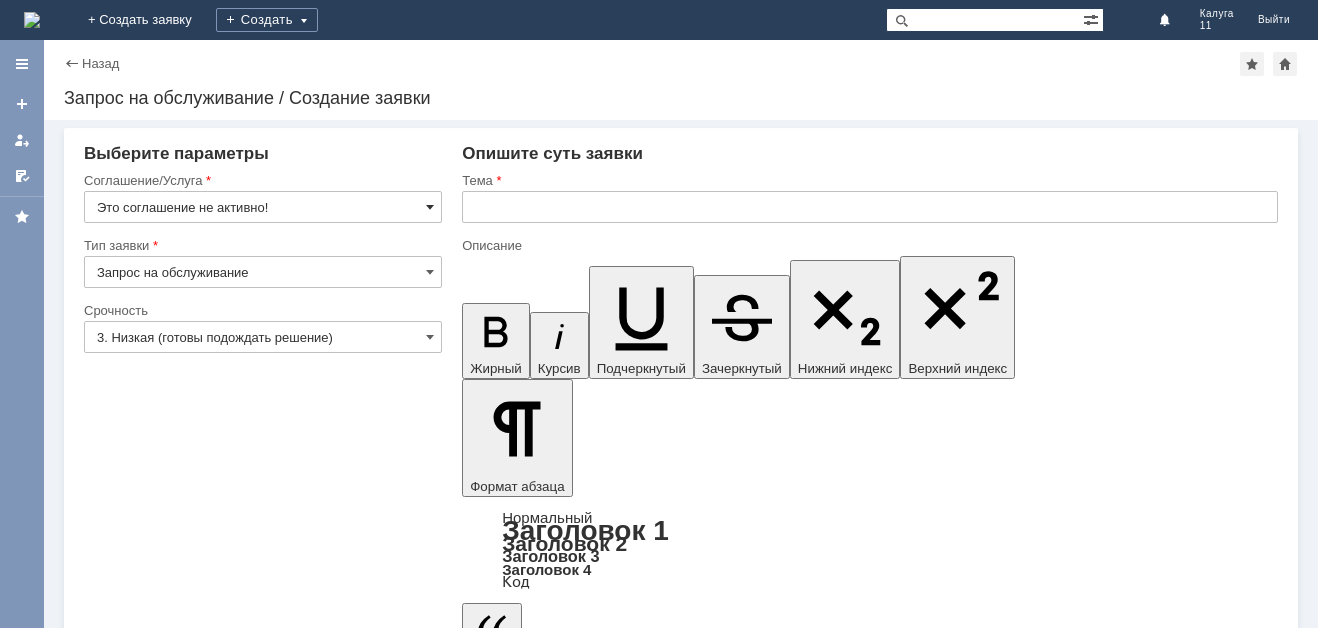 click at bounding box center (430, 207) 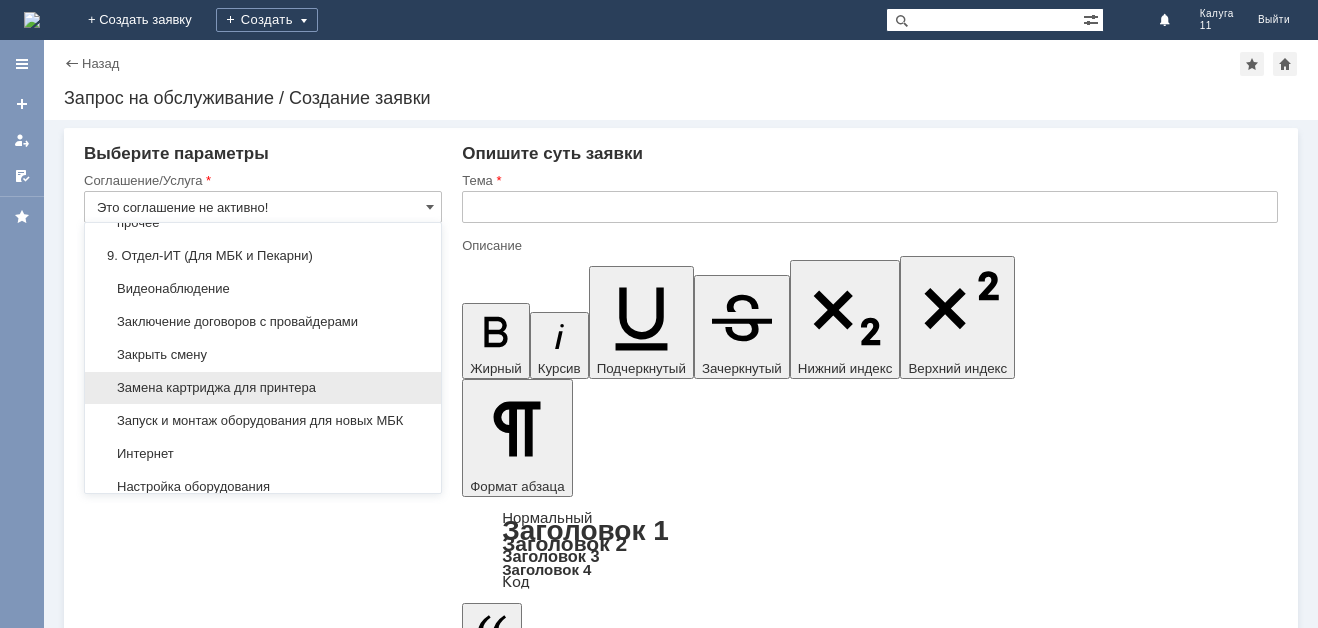 click on "Замена картриджа для принтера" at bounding box center (263, 388) 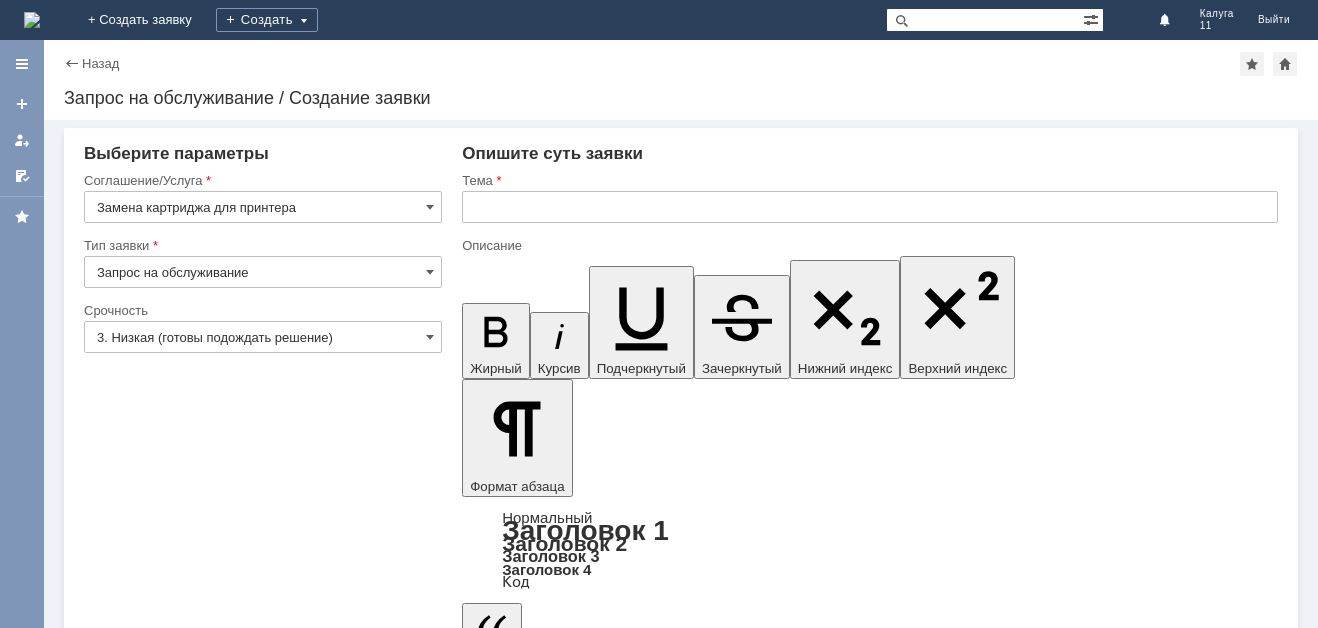 type on "Замена картриджа для принтера" 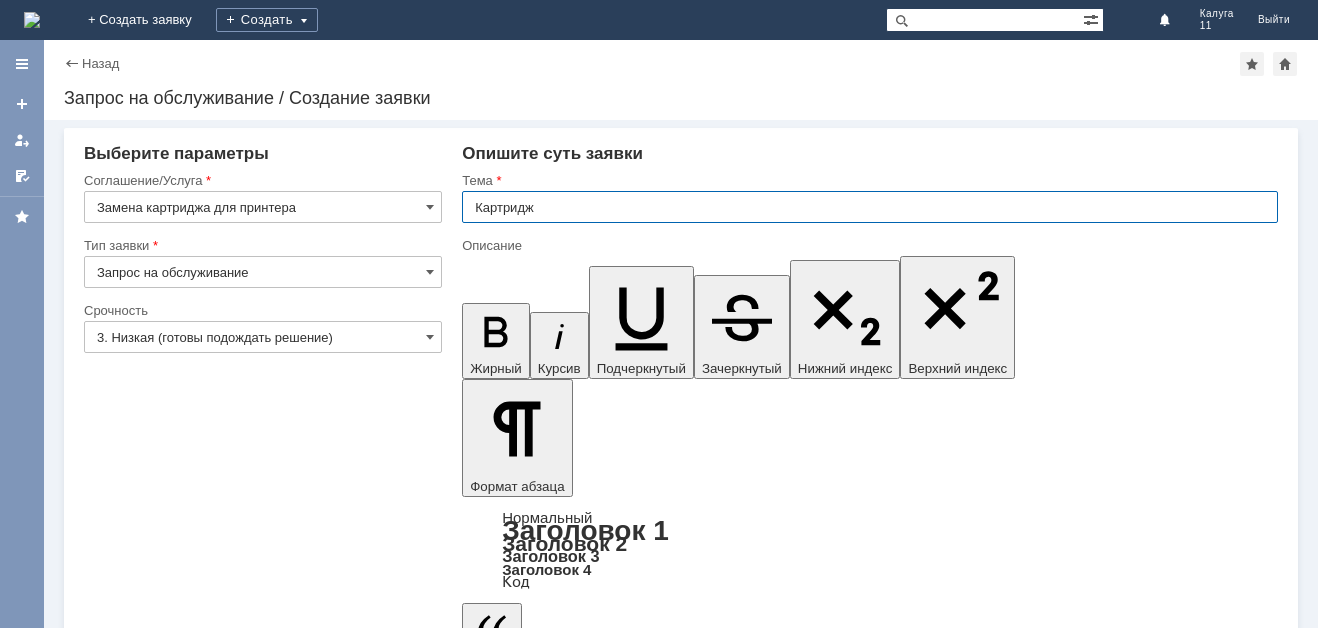 type on "Картридж" 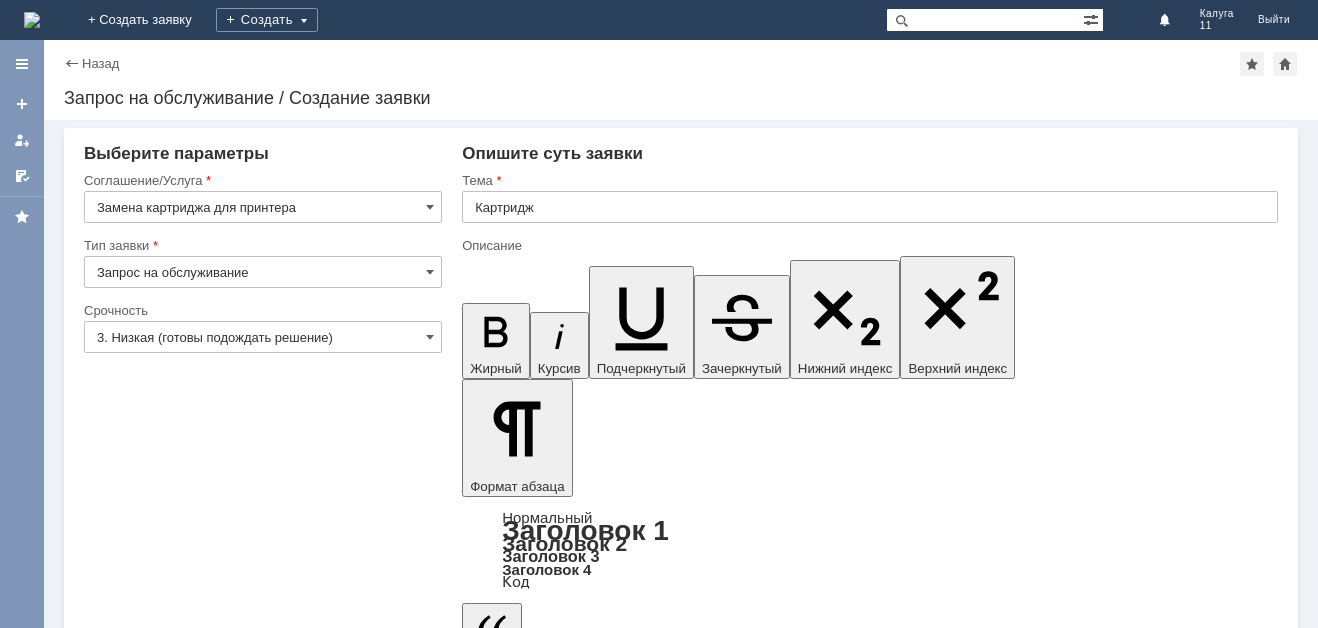 type 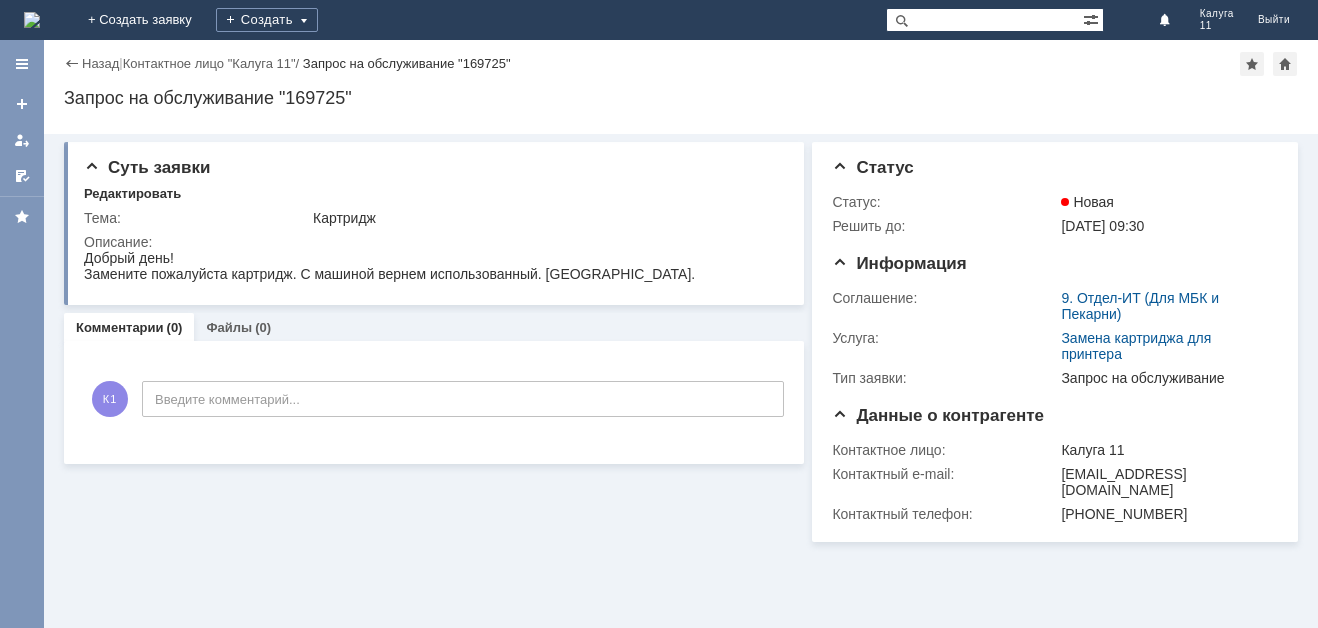 scroll, scrollTop: 0, scrollLeft: 0, axis: both 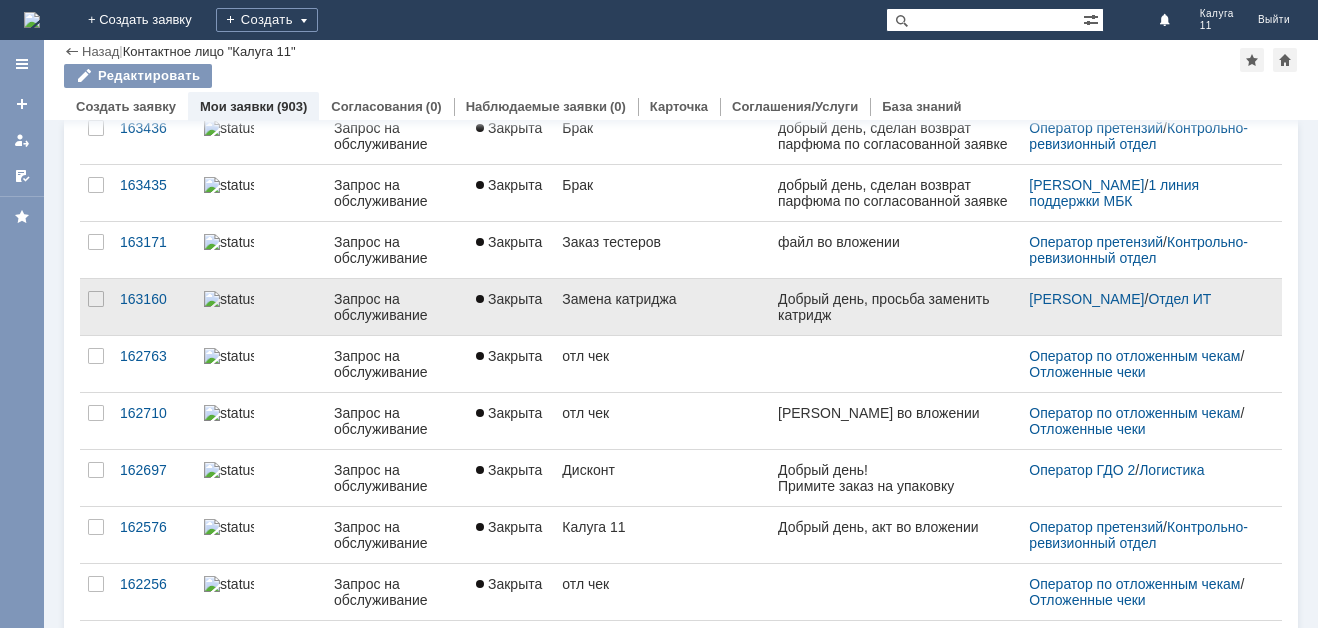 click on "Замена катриджа" at bounding box center [661, 307] 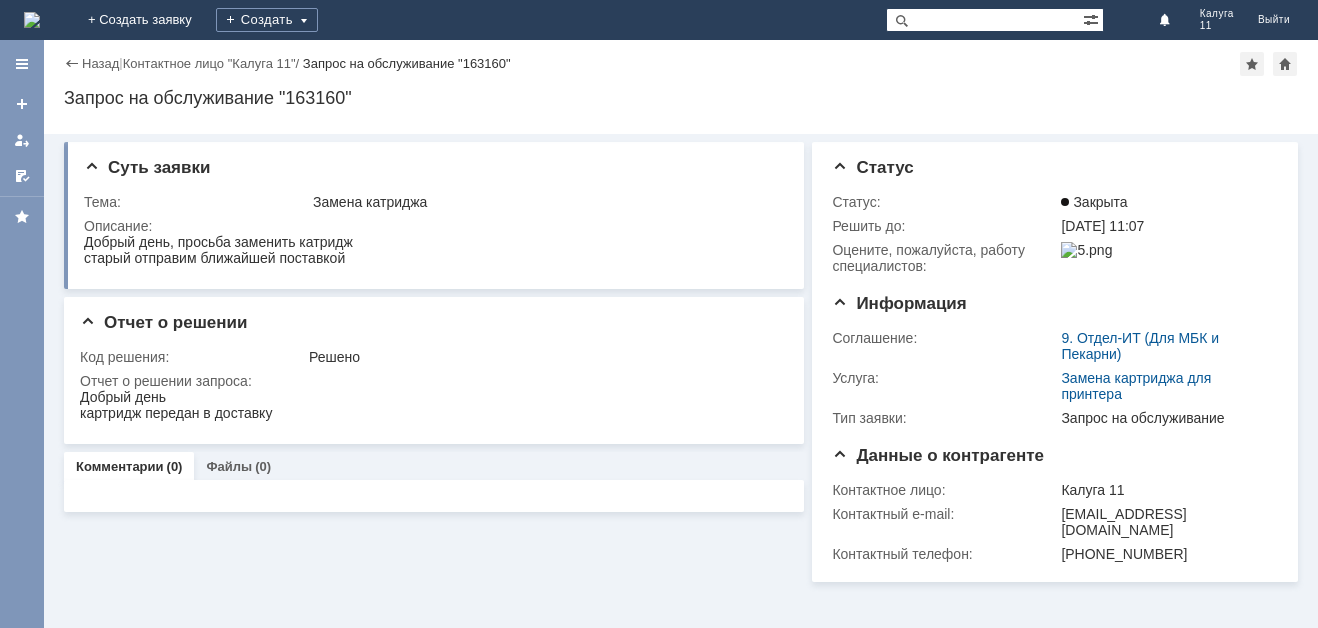 click on "Назад" at bounding box center [91, 63] 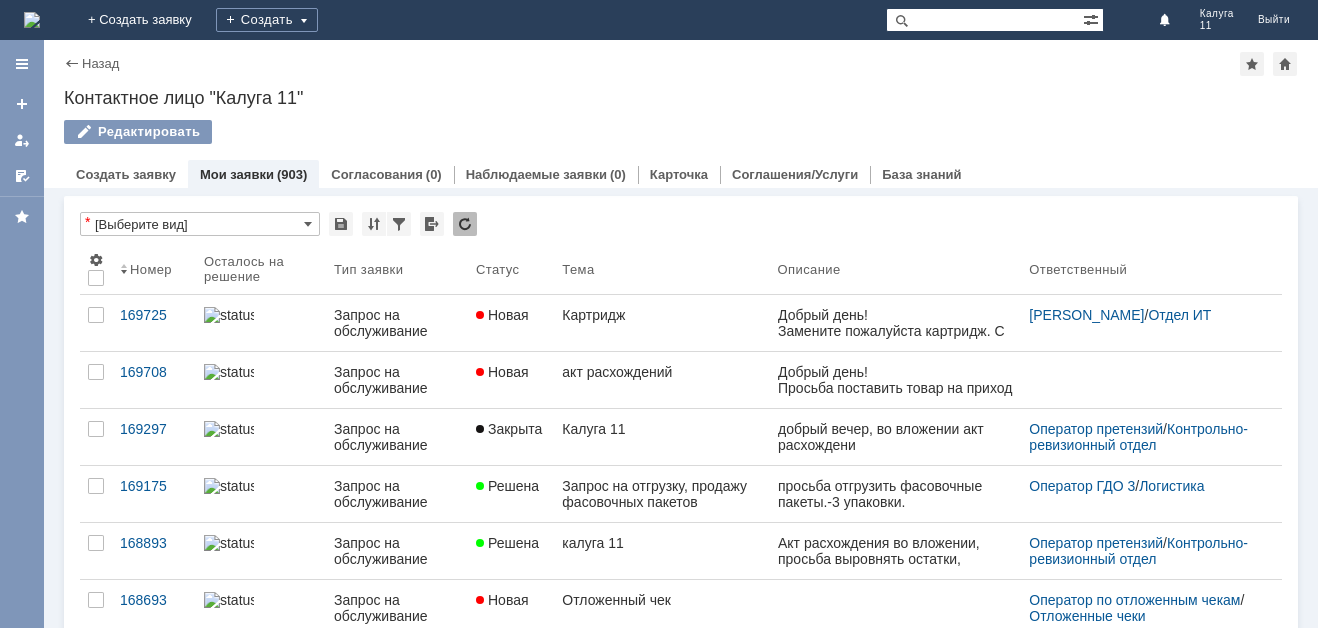 click on "Замените пожалуйста картридж. С машиной вернем использованный. [GEOGRAPHIC_DATA]." at bounding box center [895, 347] 